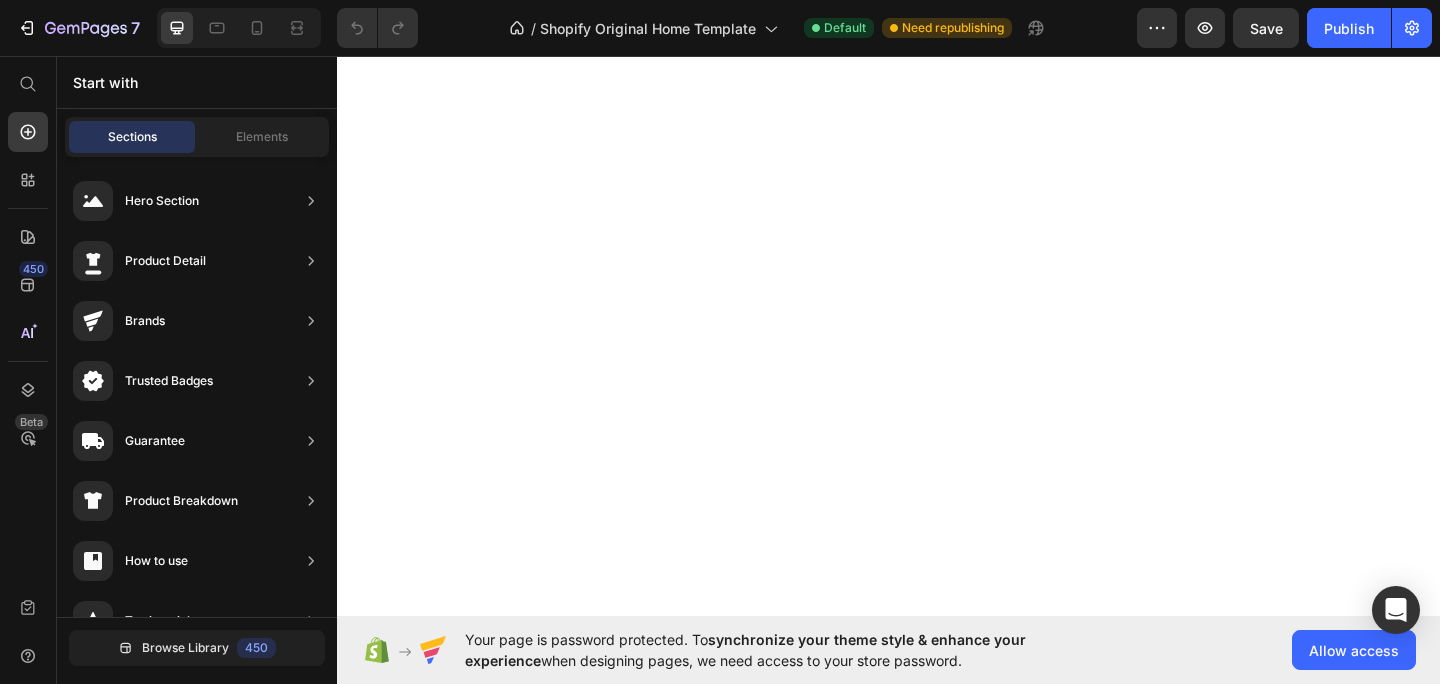 scroll, scrollTop: 0, scrollLeft: 0, axis: both 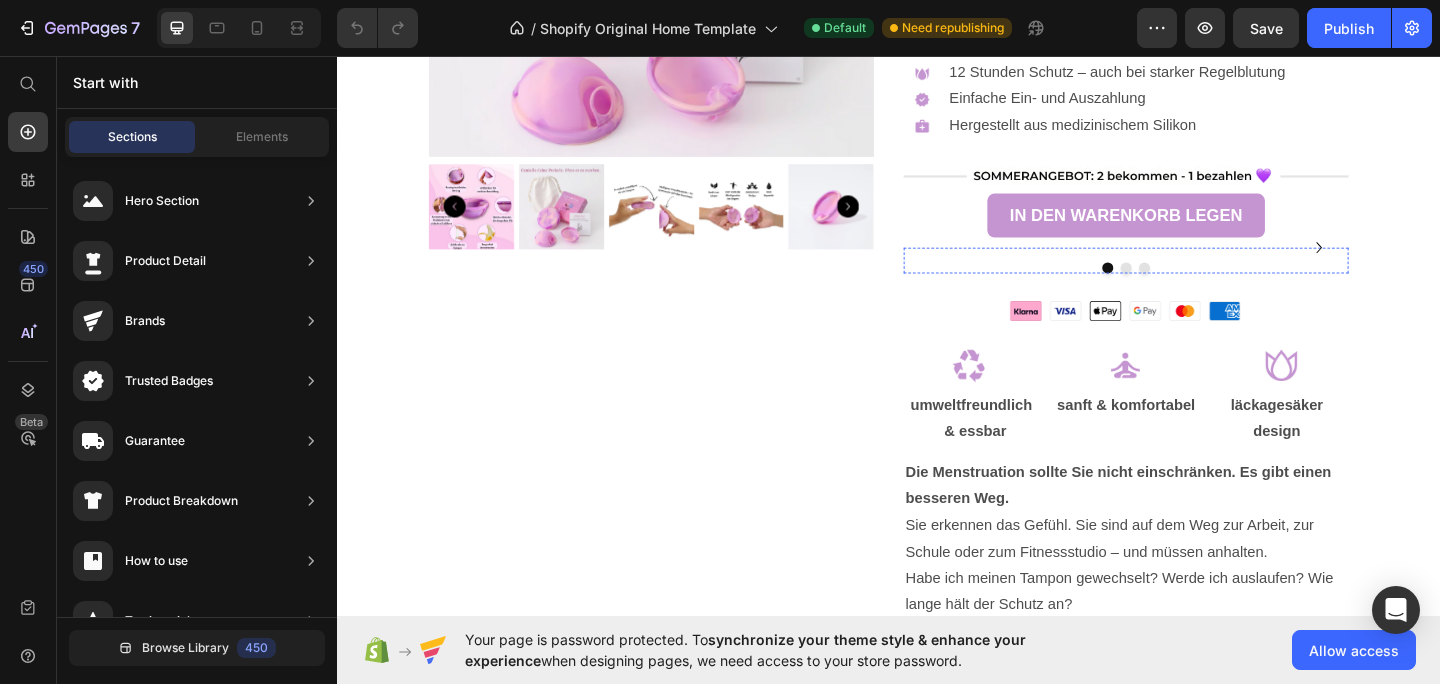 click at bounding box center [1195, 265] 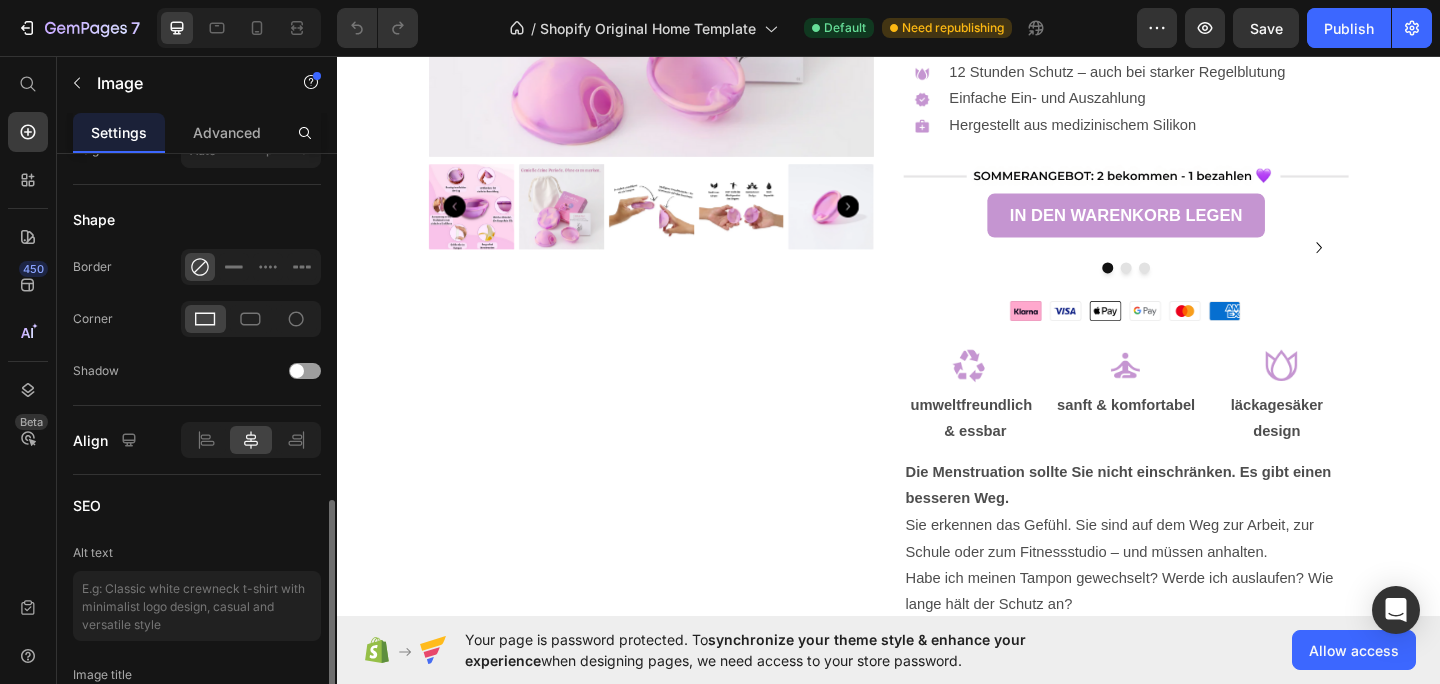 scroll, scrollTop: 806, scrollLeft: 0, axis: vertical 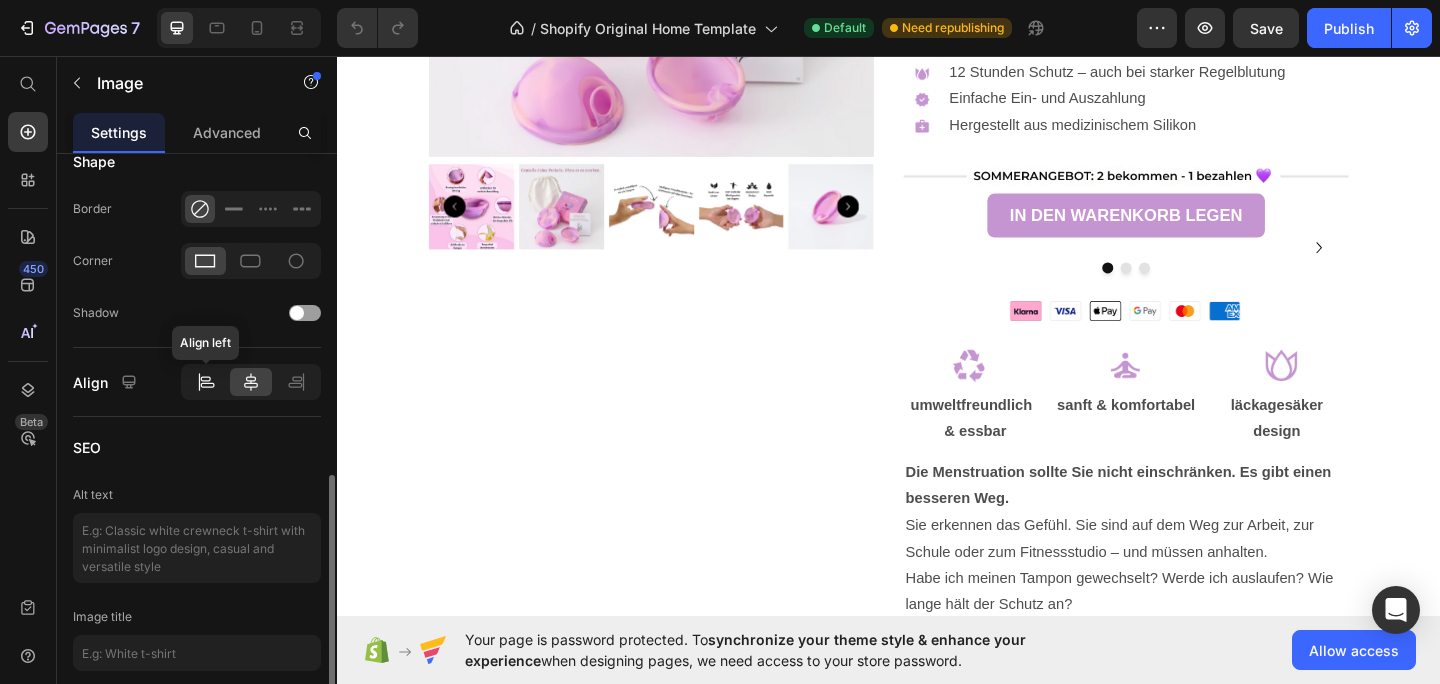 click 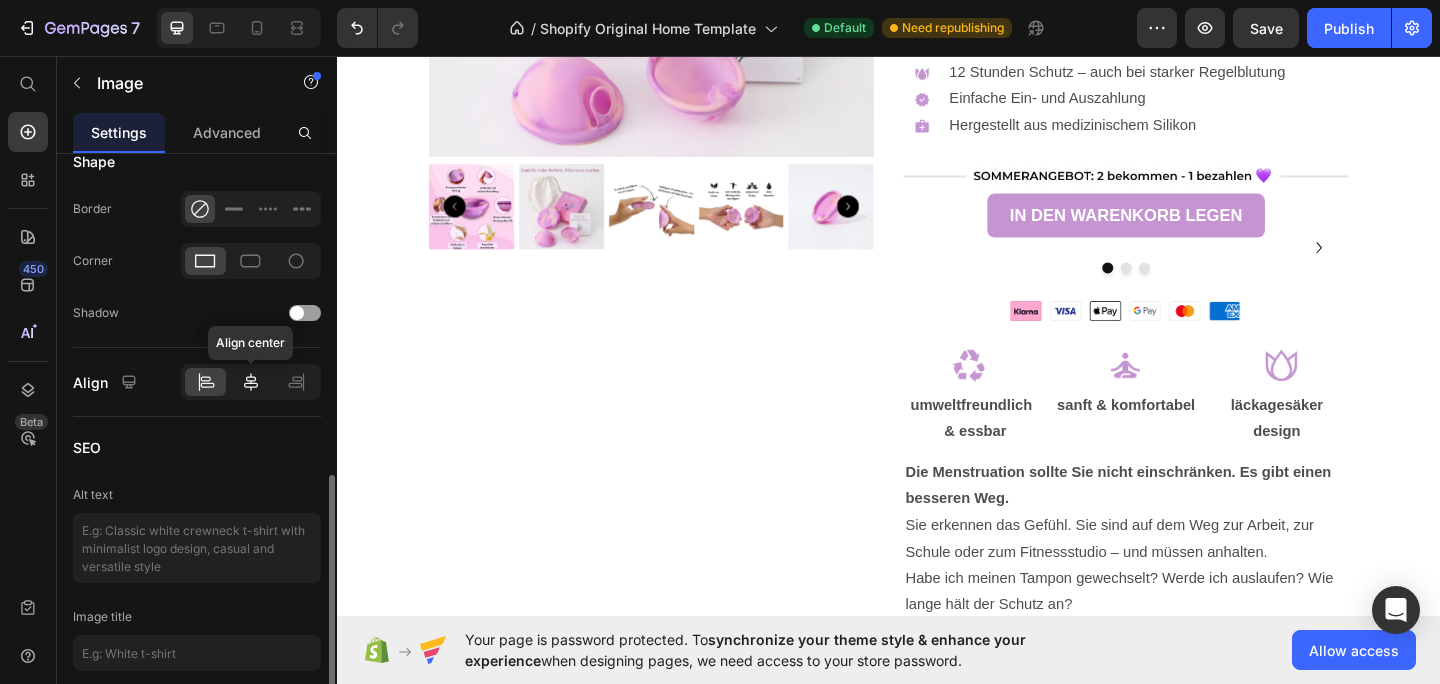 click 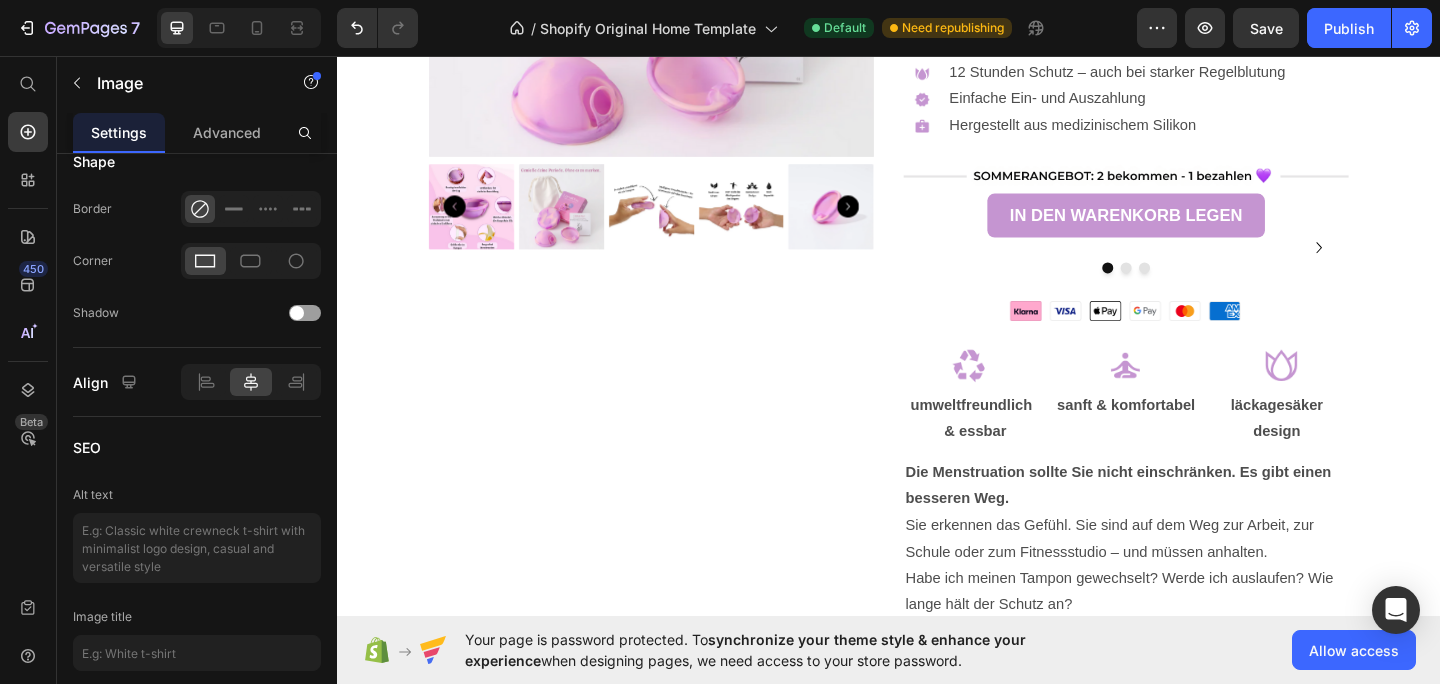 click at bounding box center [1195, 265] 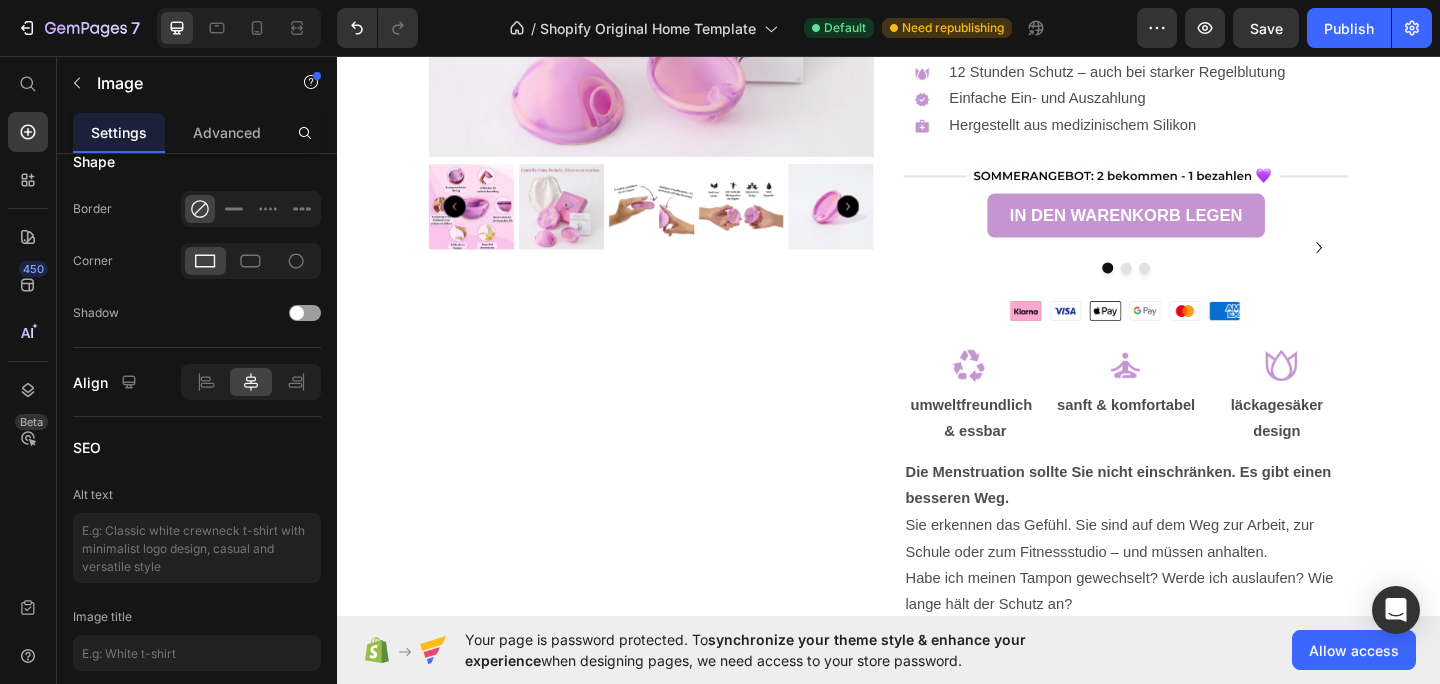 click on "Image   0 Image Image" at bounding box center [1195, 279] 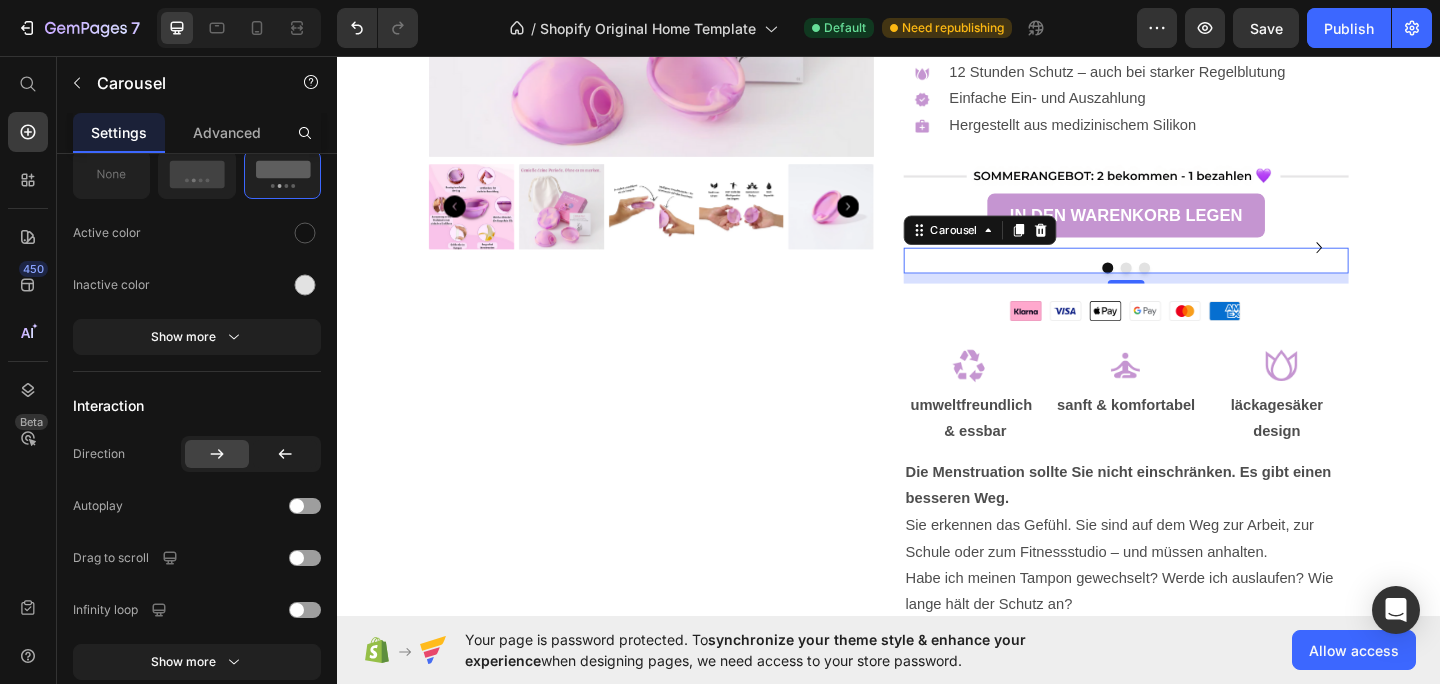 scroll, scrollTop: 0, scrollLeft: 0, axis: both 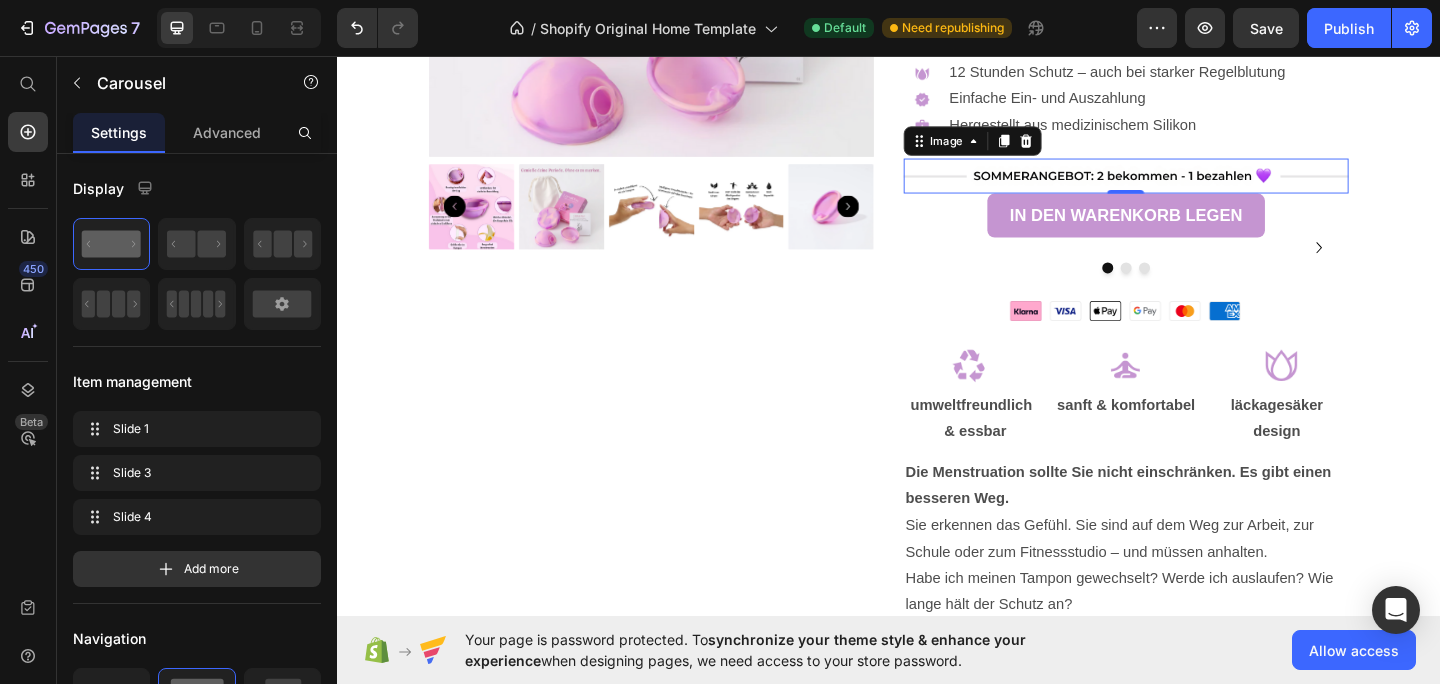 click at bounding box center [1195, 187] 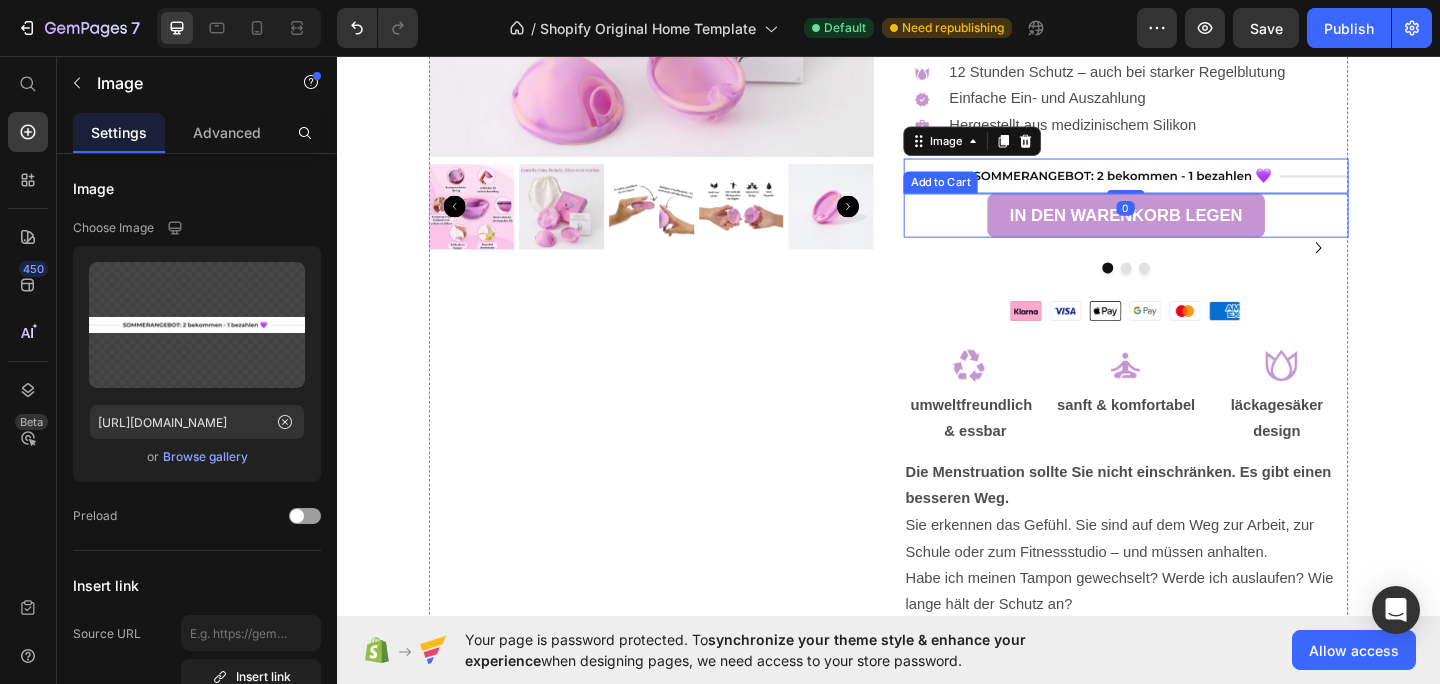 click on "IN DEN WARENKORB LEGEN Add to Cart" at bounding box center (1195, 230) 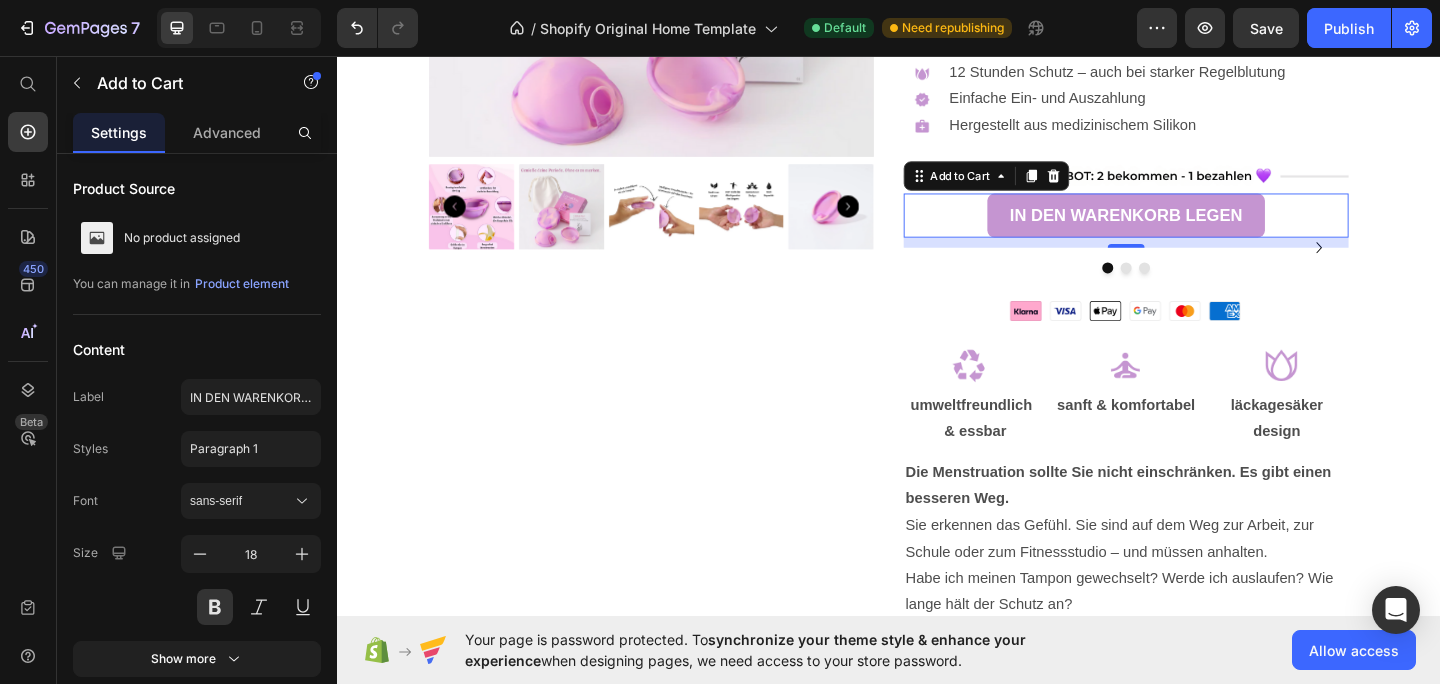click on "Image" at bounding box center (979, 253) 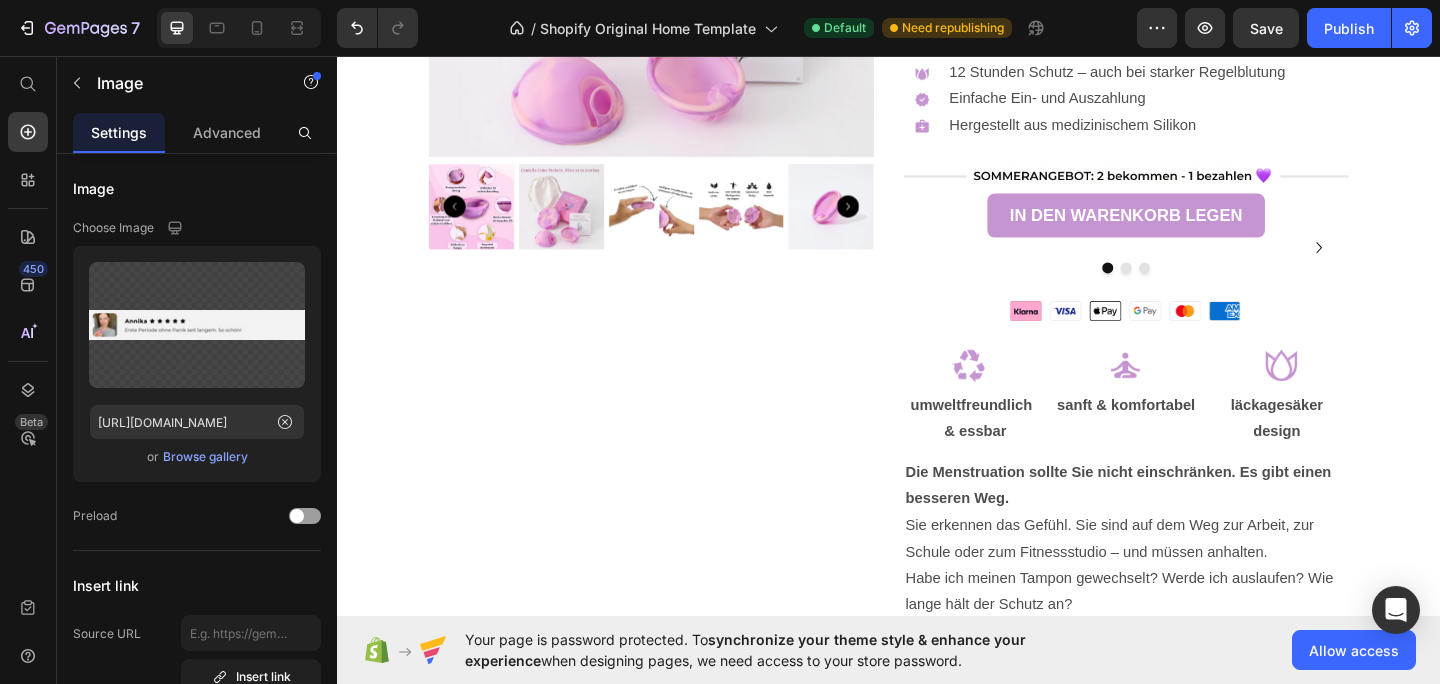 click on "Image   0 Image Image" at bounding box center (1195, 279) 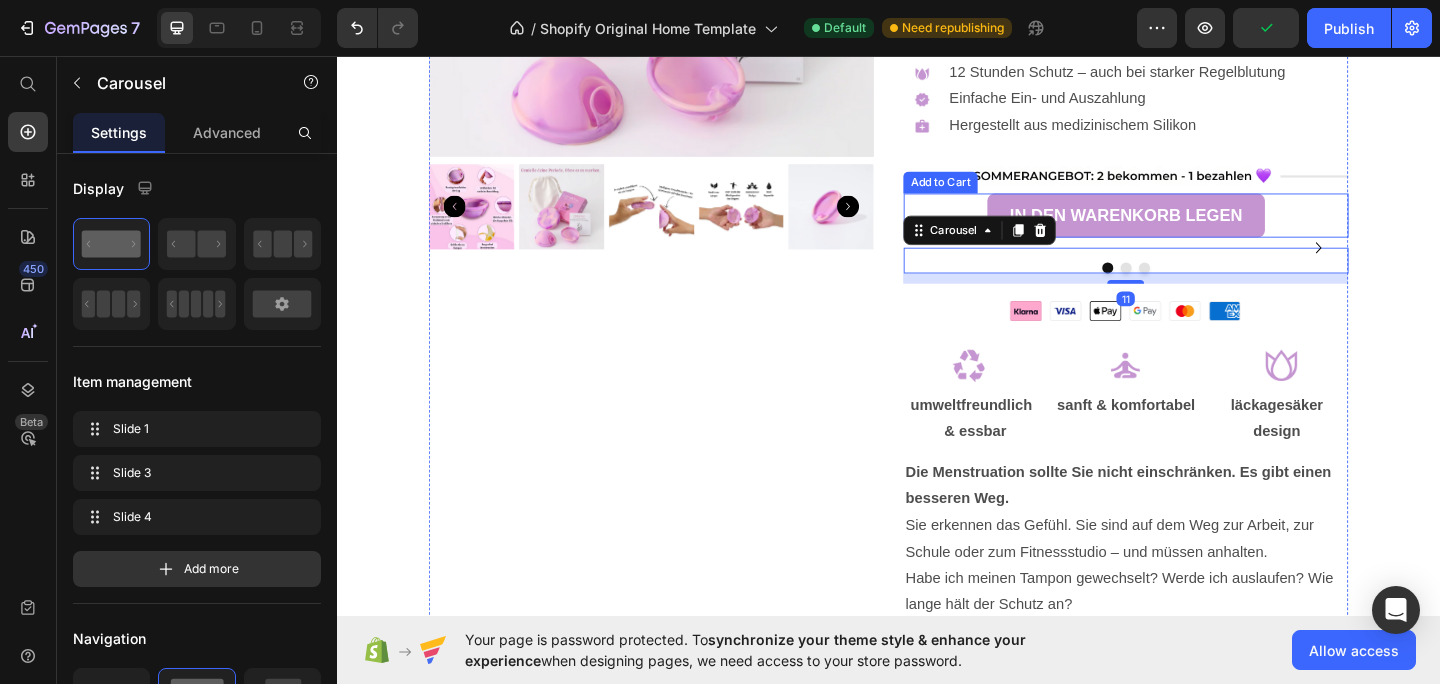 click on "IN DEN WARENKORB LEGEN Add to Cart" at bounding box center (1195, 230) 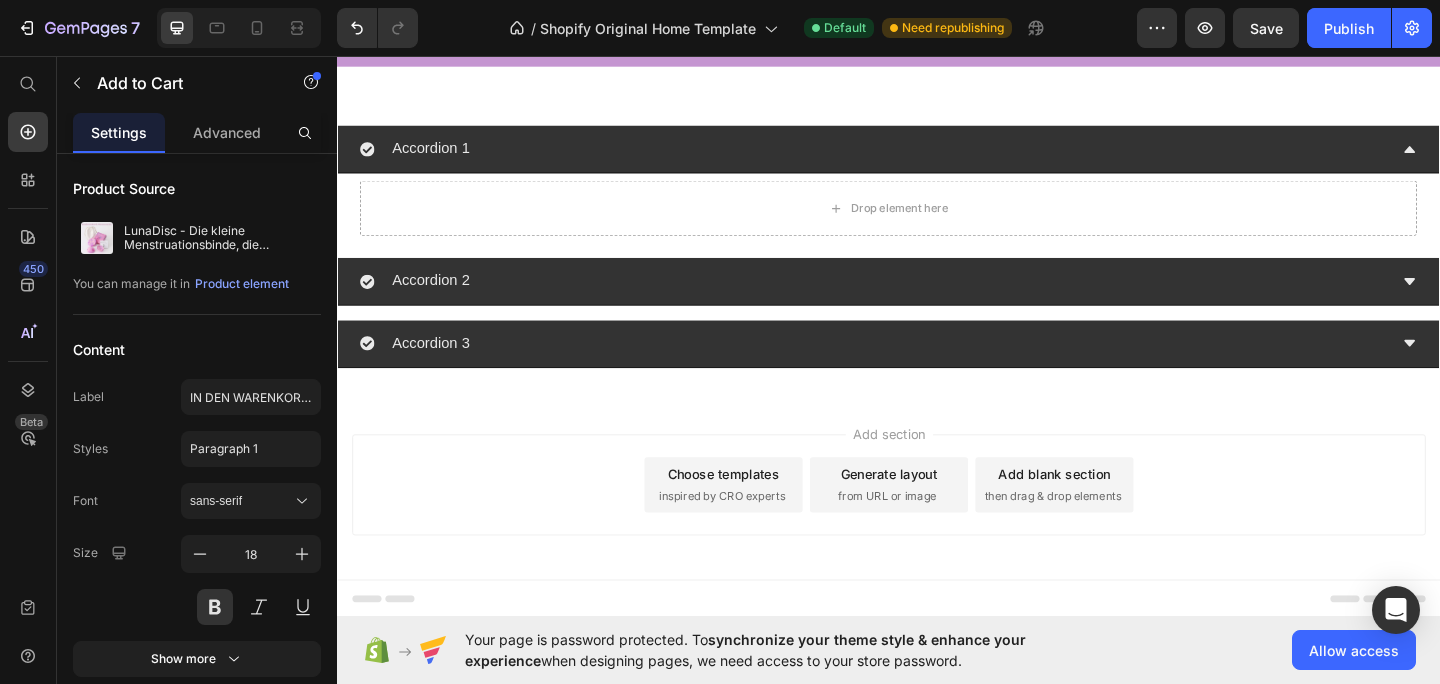 scroll, scrollTop: 5406, scrollLeft: 0, axis: vertical 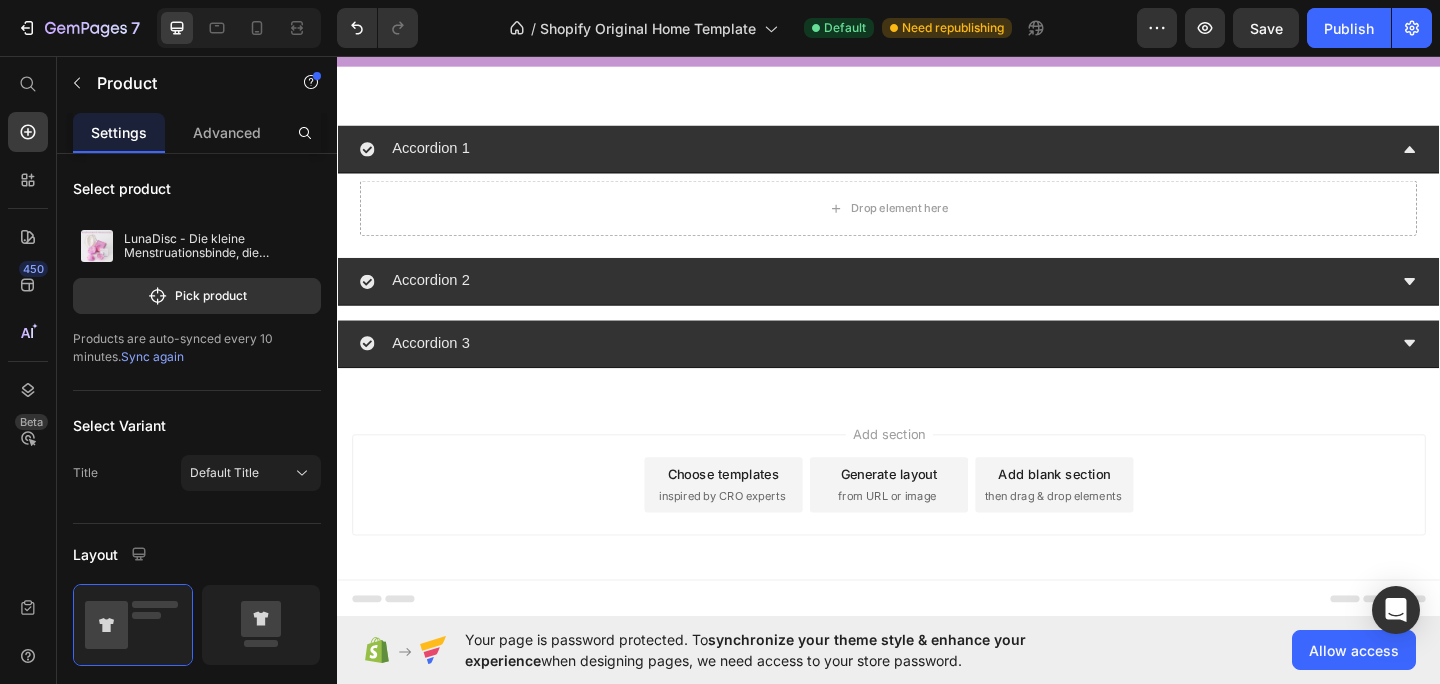 click on "Product Images LunaDisc - Die kleine Menstruationsbinde, die verändert alles Product Title Image 4.7 (119 Bewertungen) Text Block Row $38.00 Product Price $50.00 Product Price Row Schüttbar, praktisch und sicher: Was umweltfreundliche Menstruationsbinden bieten Sicherer Schutz – Tag und Nacht, ohne Stress oder unnötige Verschwendung. Product Description Image 12 Stunden Schutz – auch bei starker Regelblutung Einfache Ein- und Auszahlung Hergestellt aus medizinischem Silikon Text Block Row Image IN DEN WARENKORB LEGEN Add to Cart
Image Image Image
Carousel Image umweltfreundlich   & essbar Text Block sanft & komfortabel Text Block läckagesäker design Text Block Row Die Menstruation sollte Sie nicht einschränken. Es gibt einen besseren Weg. Sie erkennen das Gefühl. Sie sind auf dem Weg zur Arbeit, zur Schule oder zum Fitnessstudio – und müssen anhalten. Text Block Image Image" at bounding box center (937, -1394) 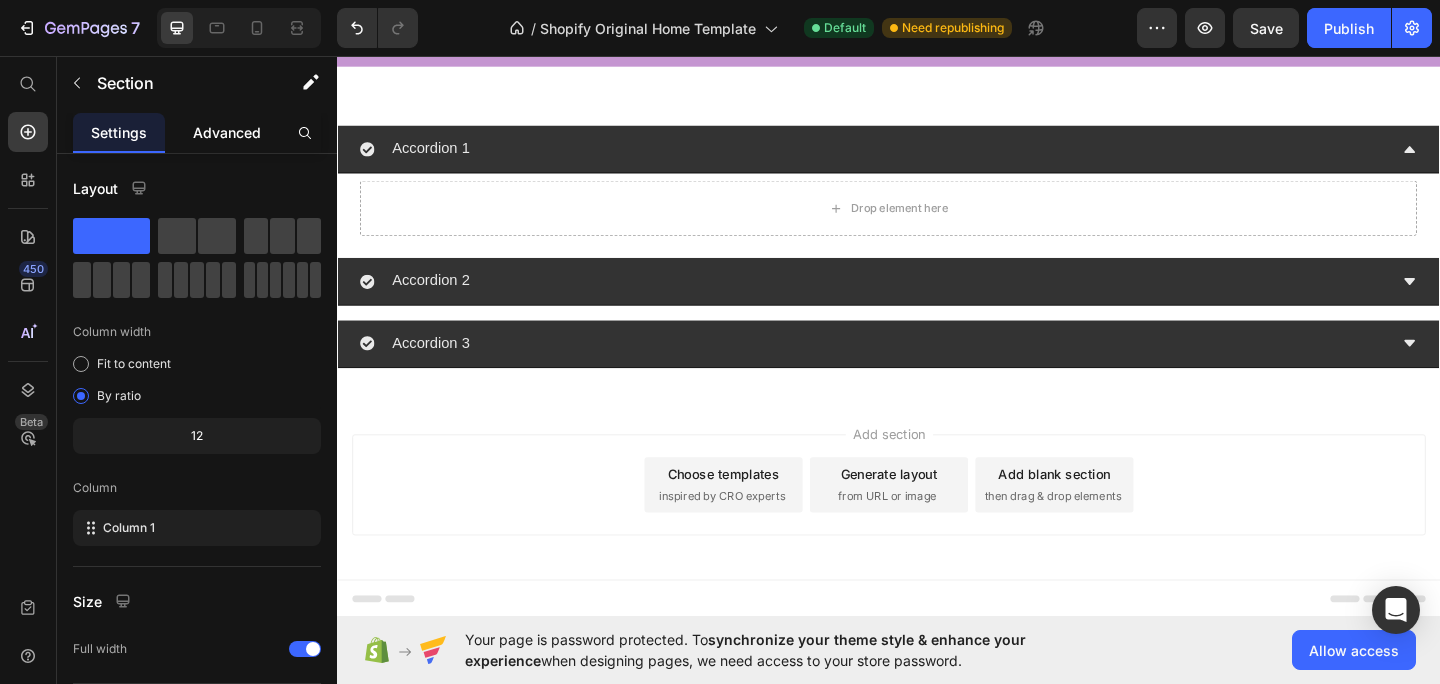 click on "Advanced" at bounding box center (227, 132) 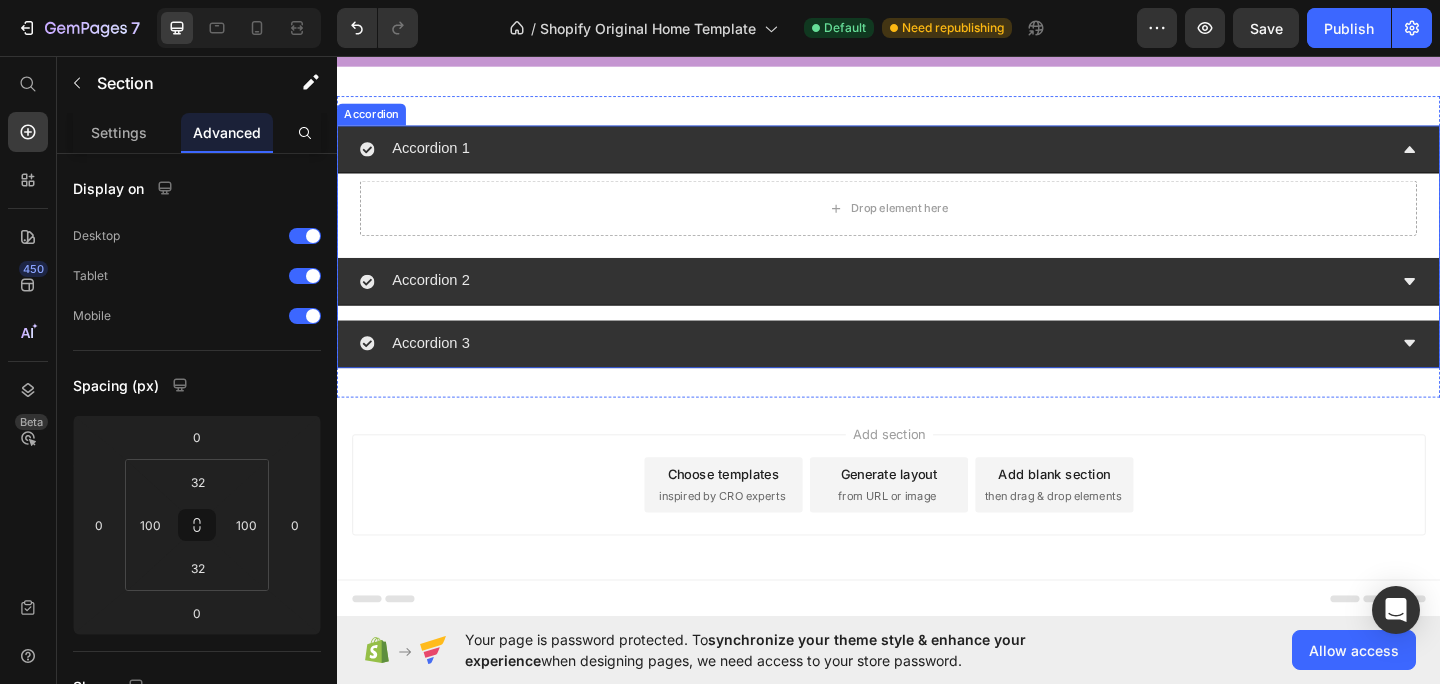 scroll, scrollTop: 5519, scrollLeft: 0, axis: vertical 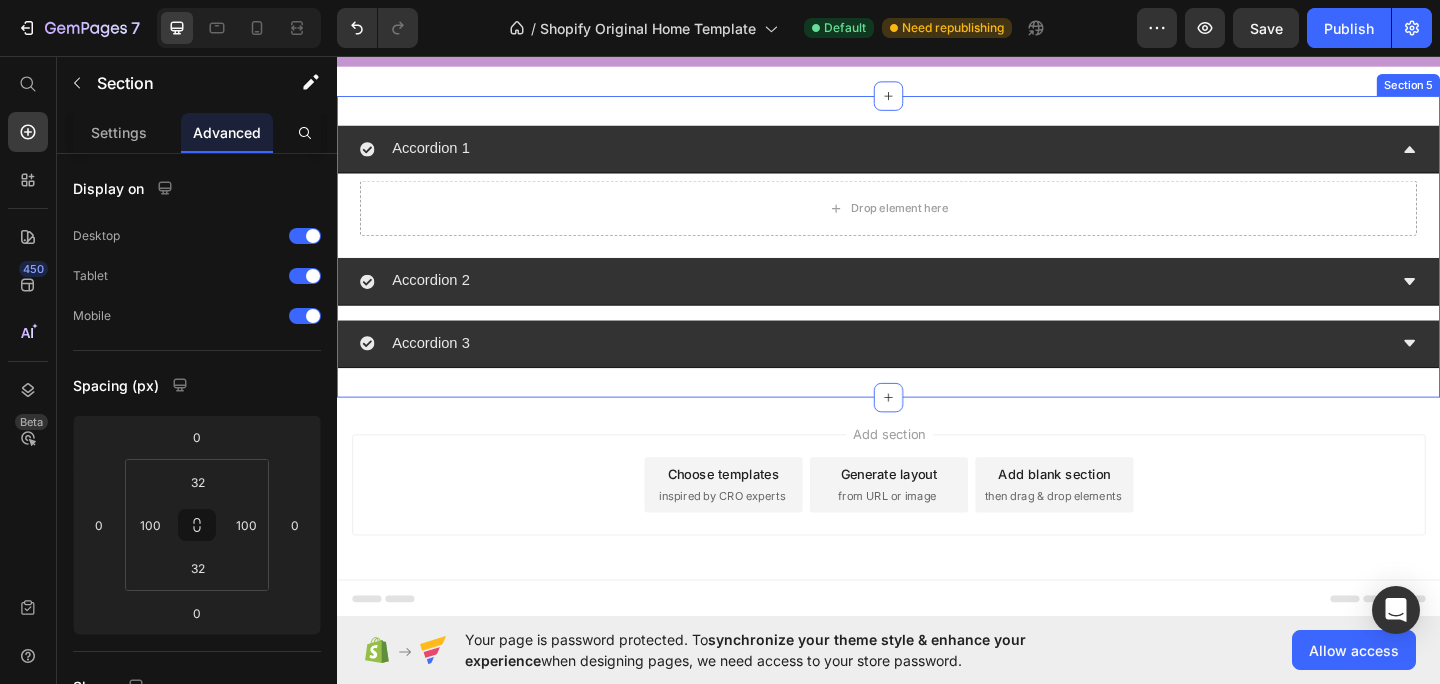 click on "Accordion 1
Drop element here
Accordion 2
Accordion 3 Accordion Section 5" at bounding box center (937, 263) 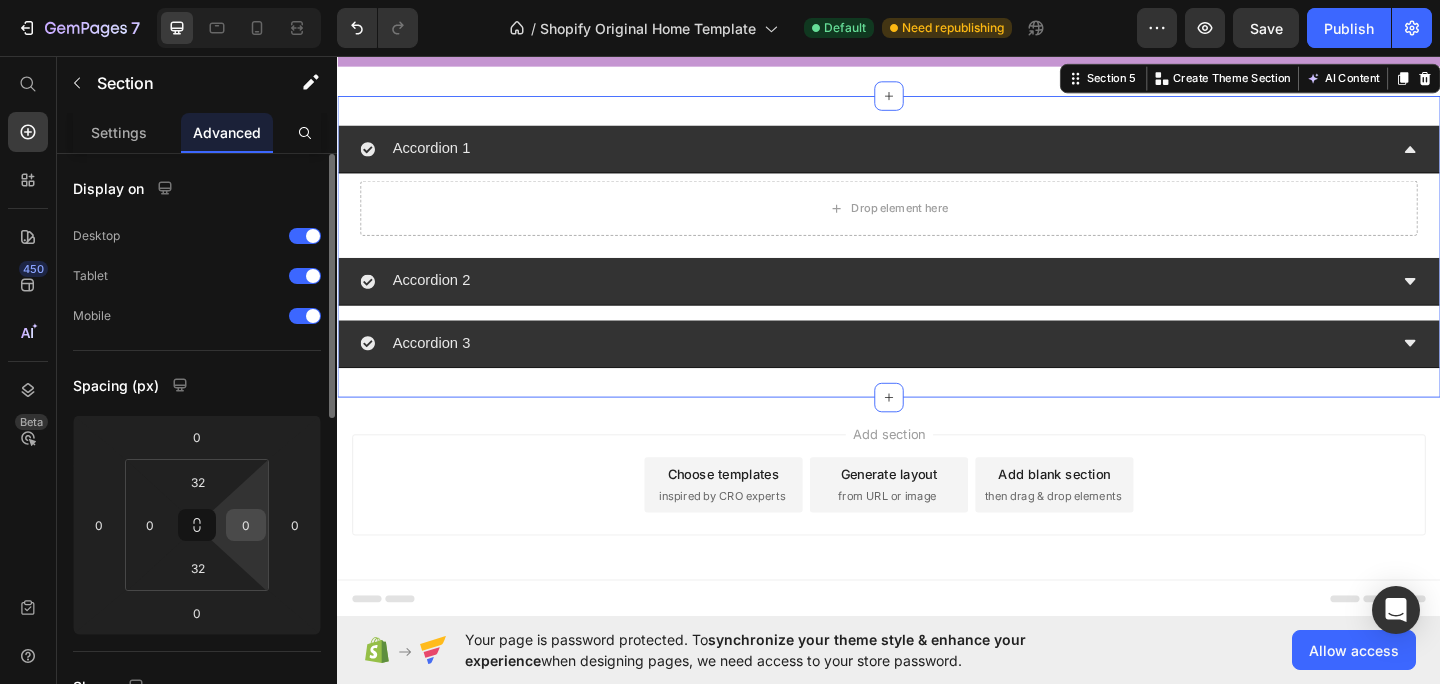 click on "0" at bounding box center (246, 525) 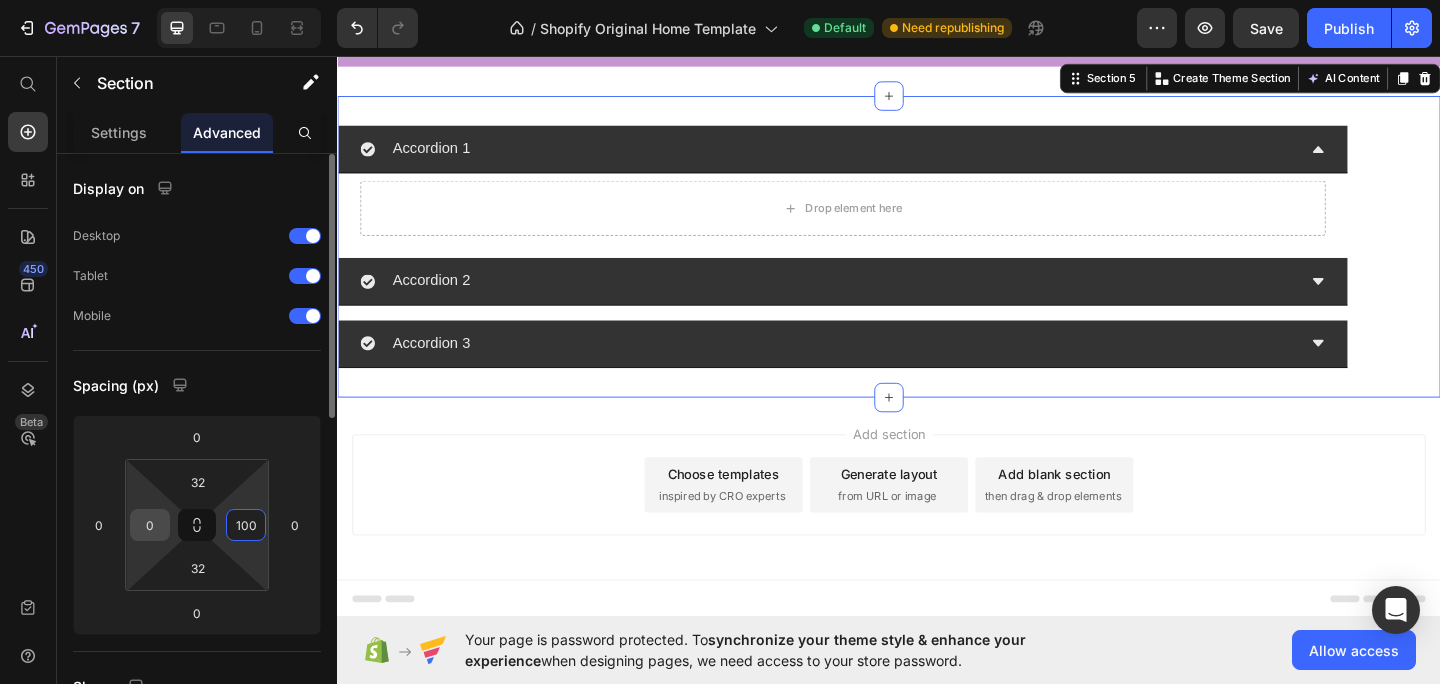 type on "100" 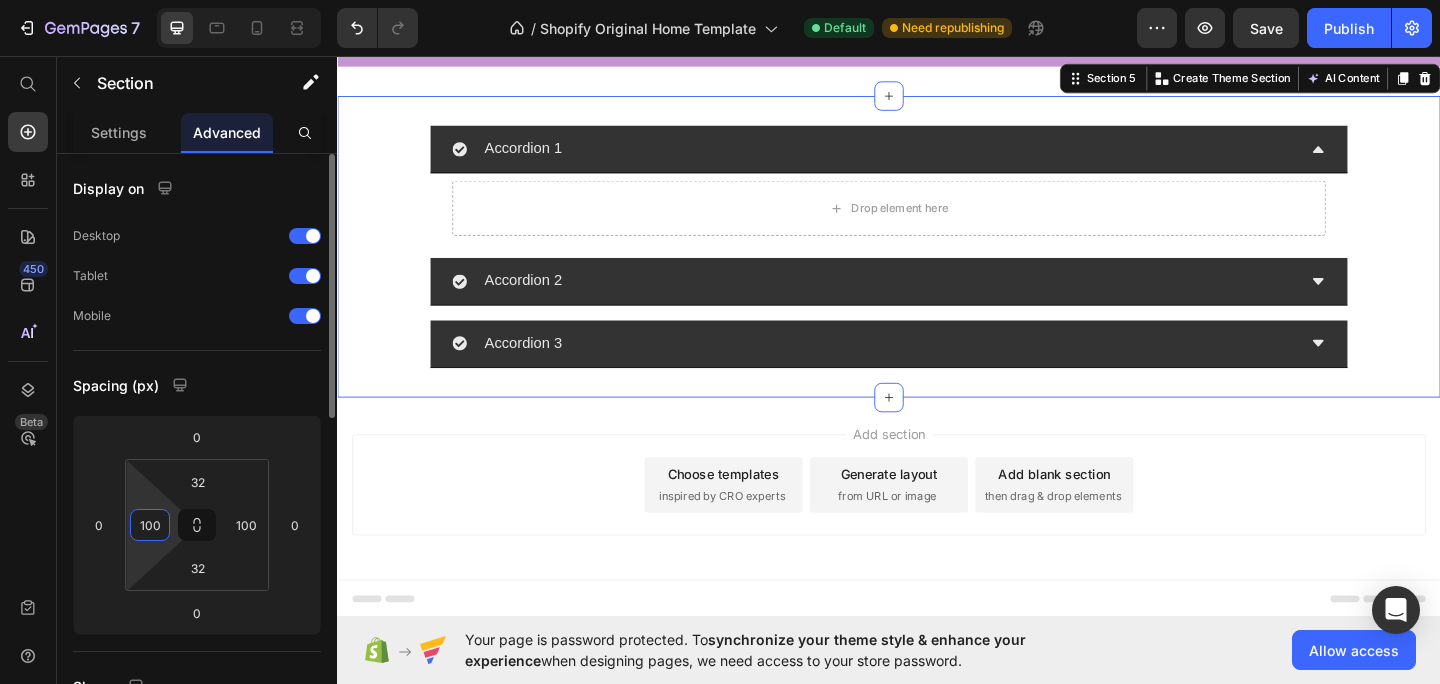 click on "100" at bounding box center (150, 525) 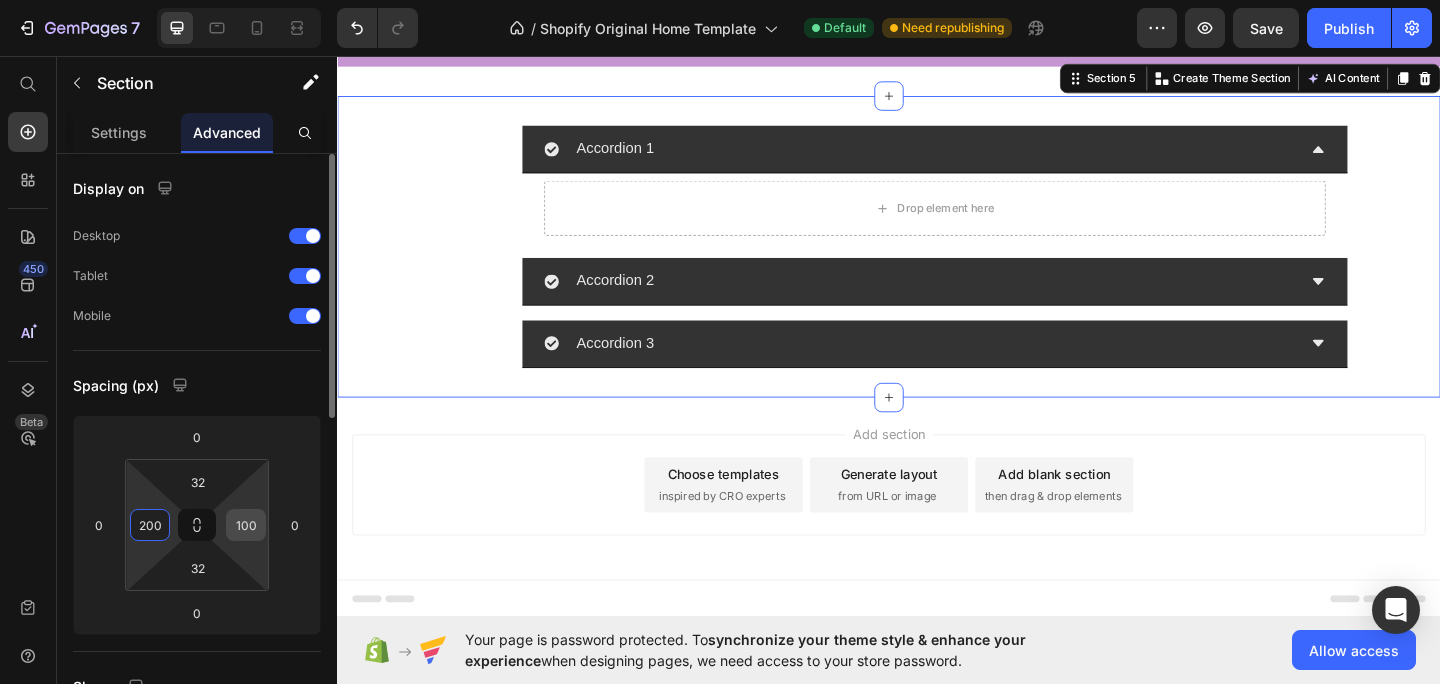 type on "200" 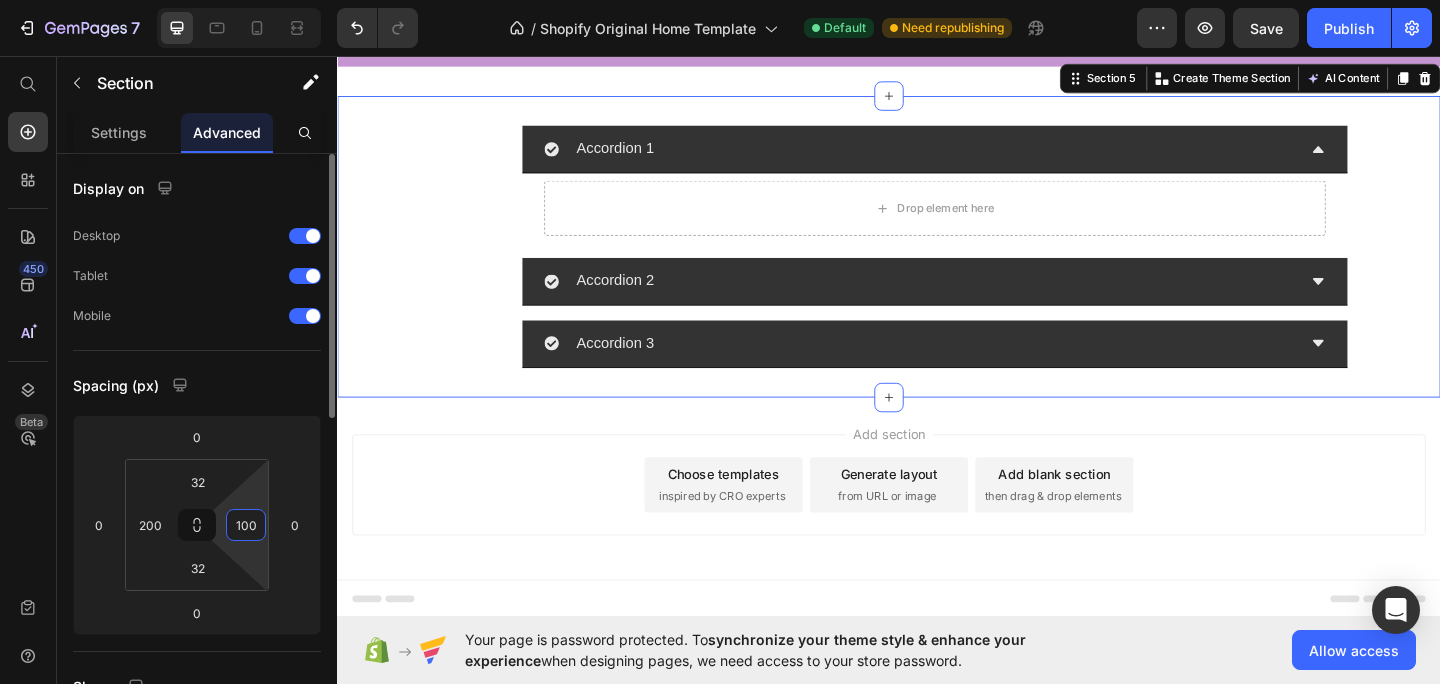 click on "100" at bounding box center [246, 525] 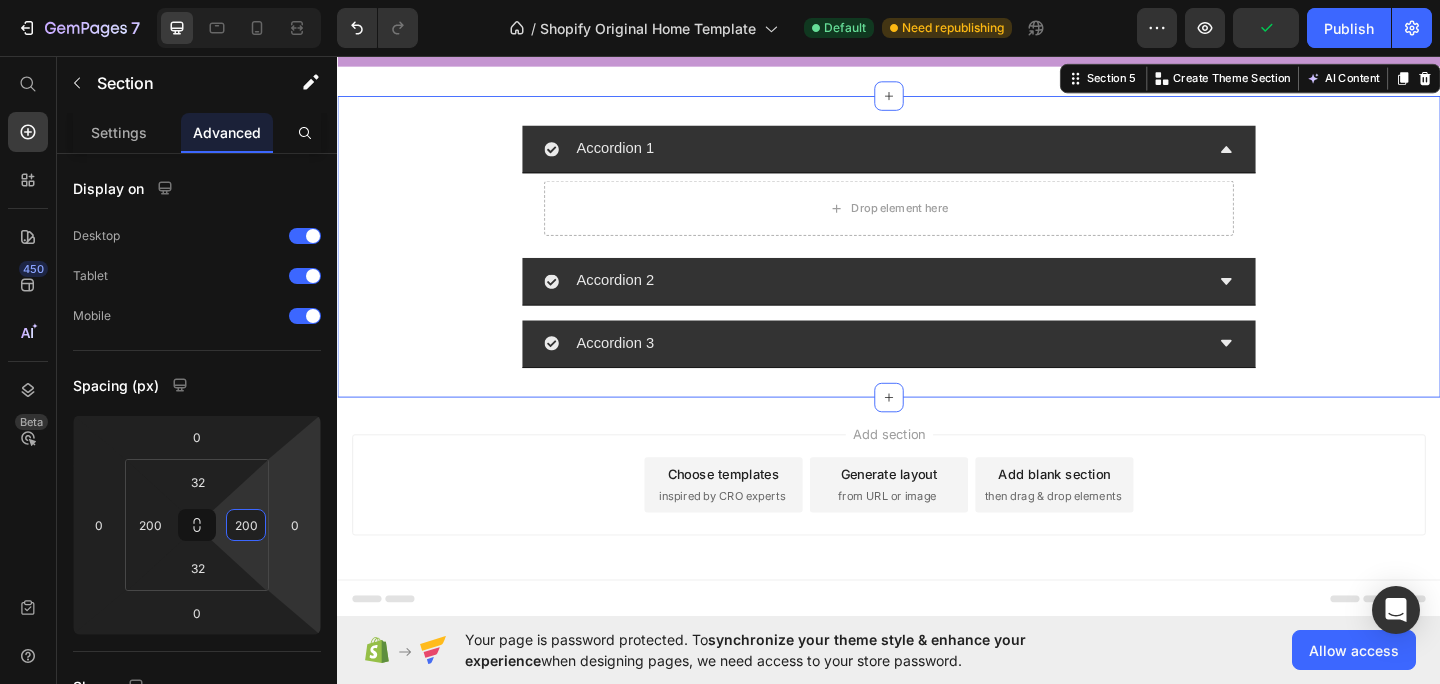type on "200" 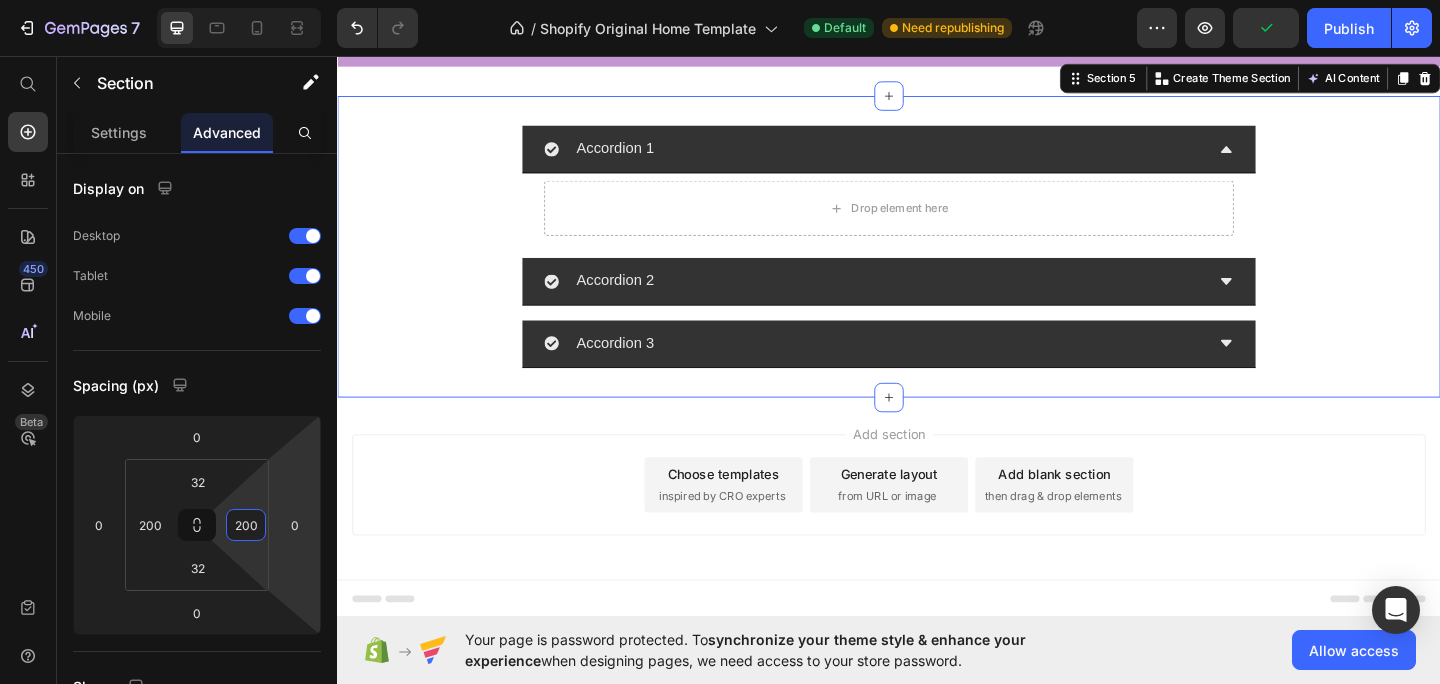 click on "Accordion 1
Drop element here
Accordion 2
Accordion 3 Accordion Section 5   You can create reusable sections Create Theme Section AI Content Write with GemAI What would you like to describe here? Tone and Voice Persuasive Product LunaDisc - Die kleine Menstruationsbinde, die verändert alles Show more Generate" at bounding box center (937, 263) 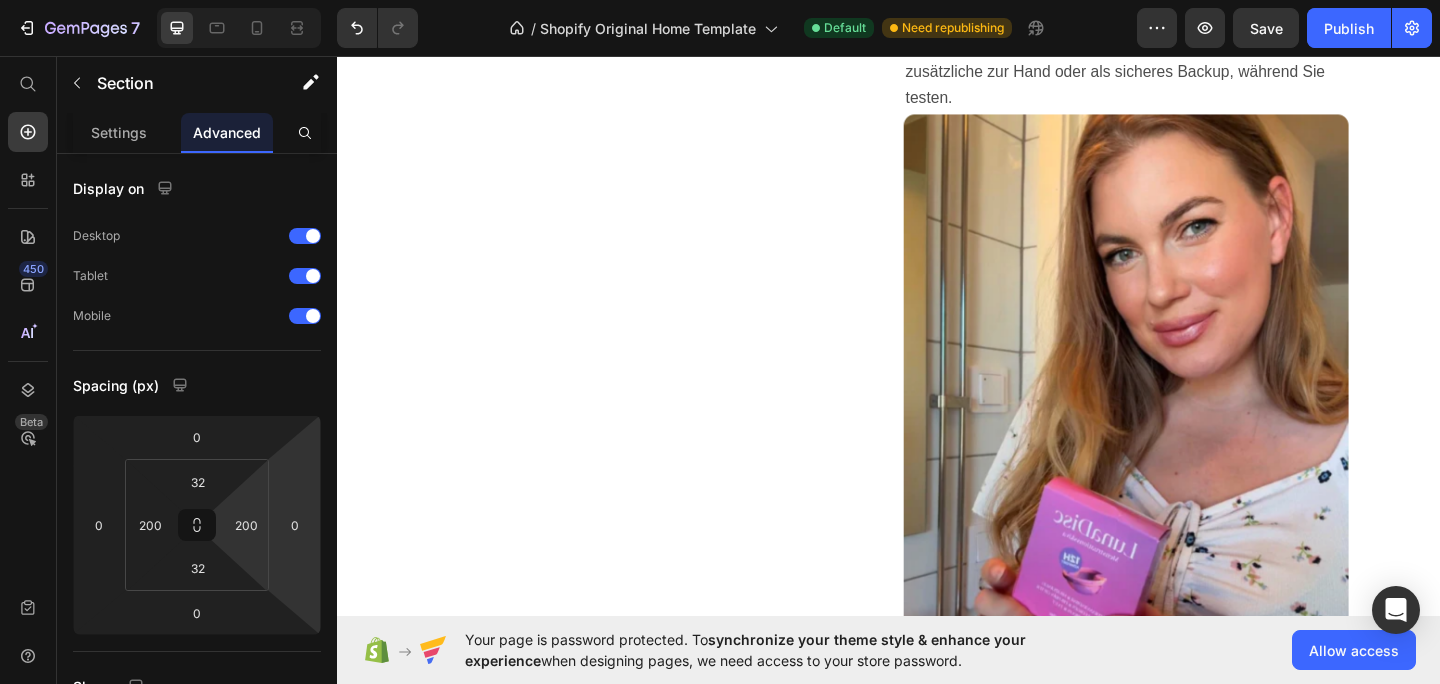 scroll, scrollTop: 2875, scrollLeft: 0, axis: vertical 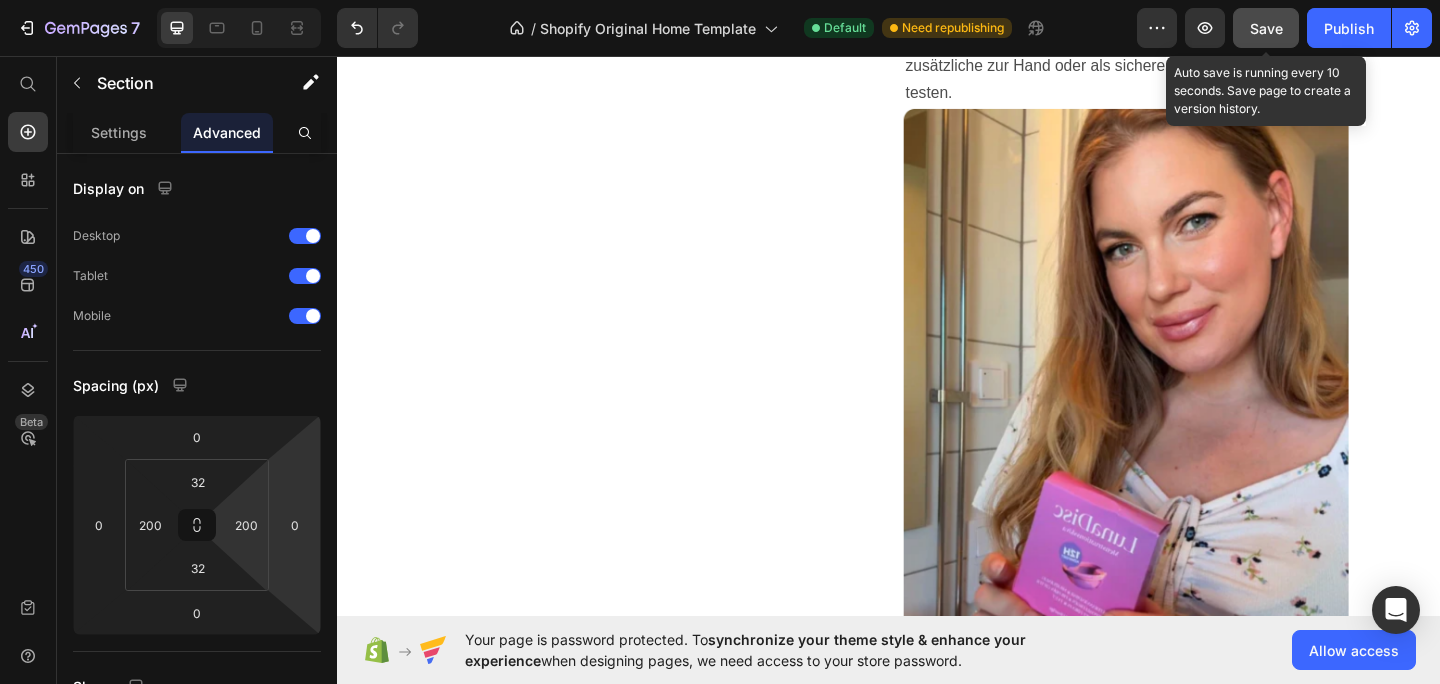 click on "Save" 